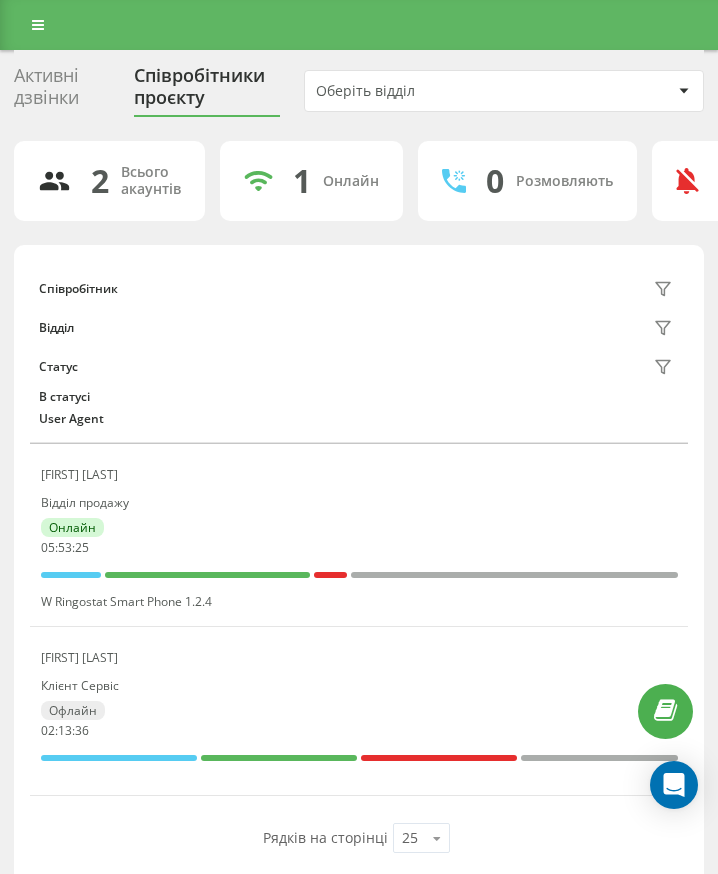 scroll, scrollTop: 0, scrollLeft: 0, axis: both 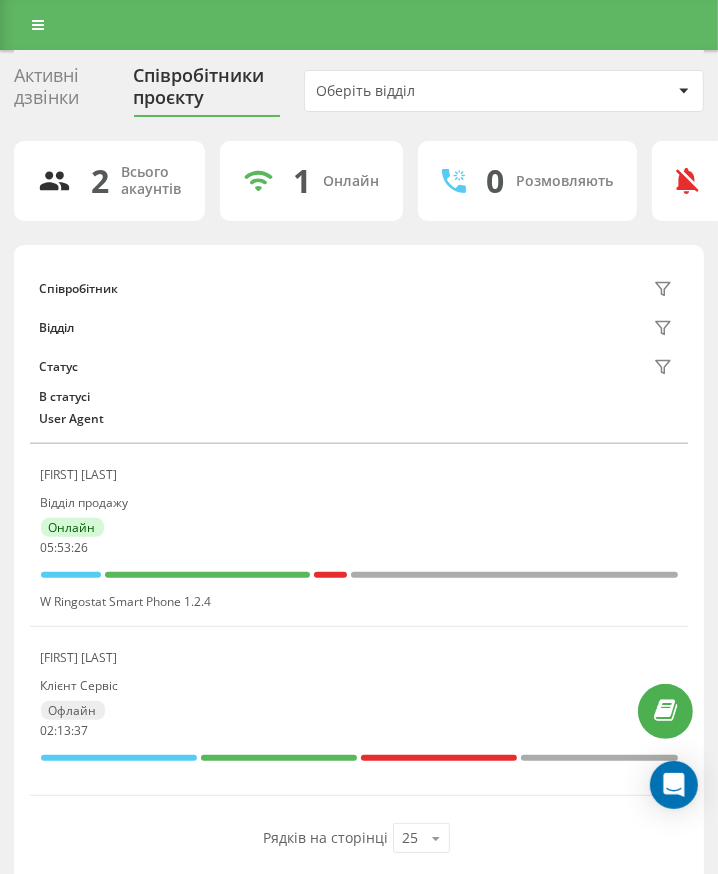click at bounding box center (359, 25) 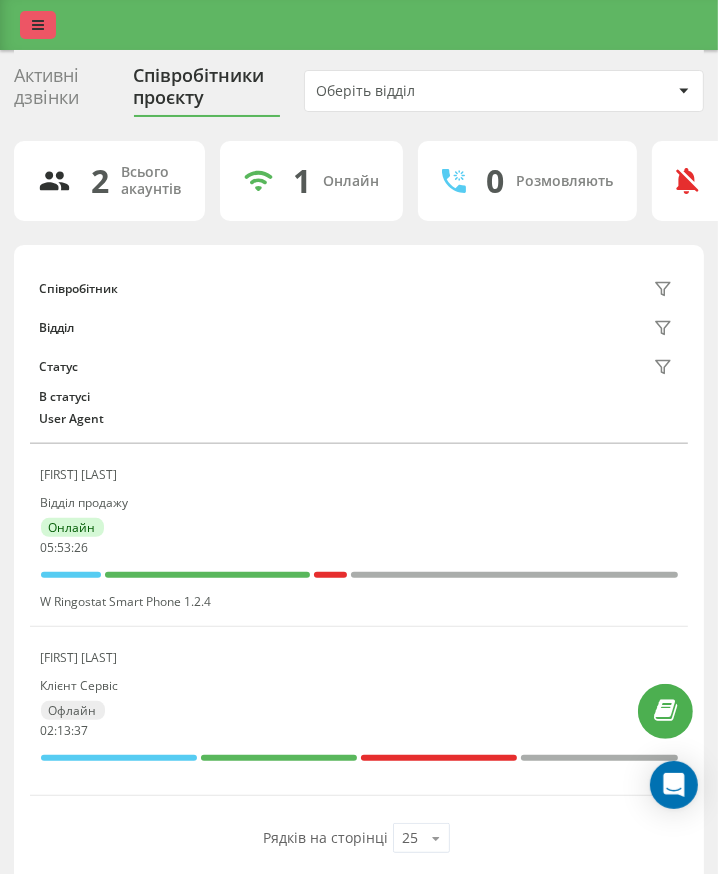 click at bounding box center (38, 25) 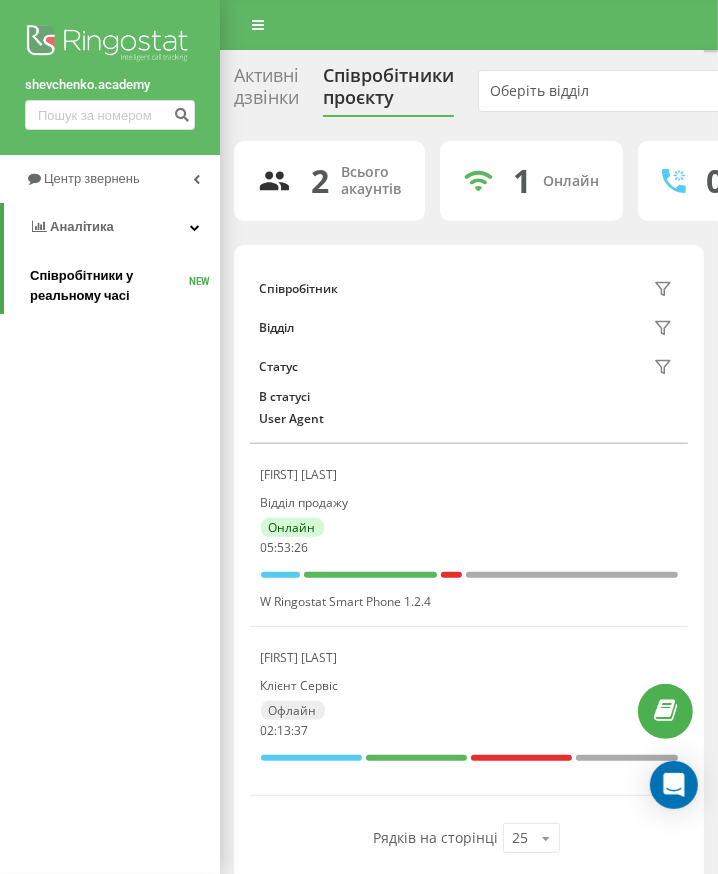 click on "Співробітники у реальному часі" at bounding box center [109, 286] 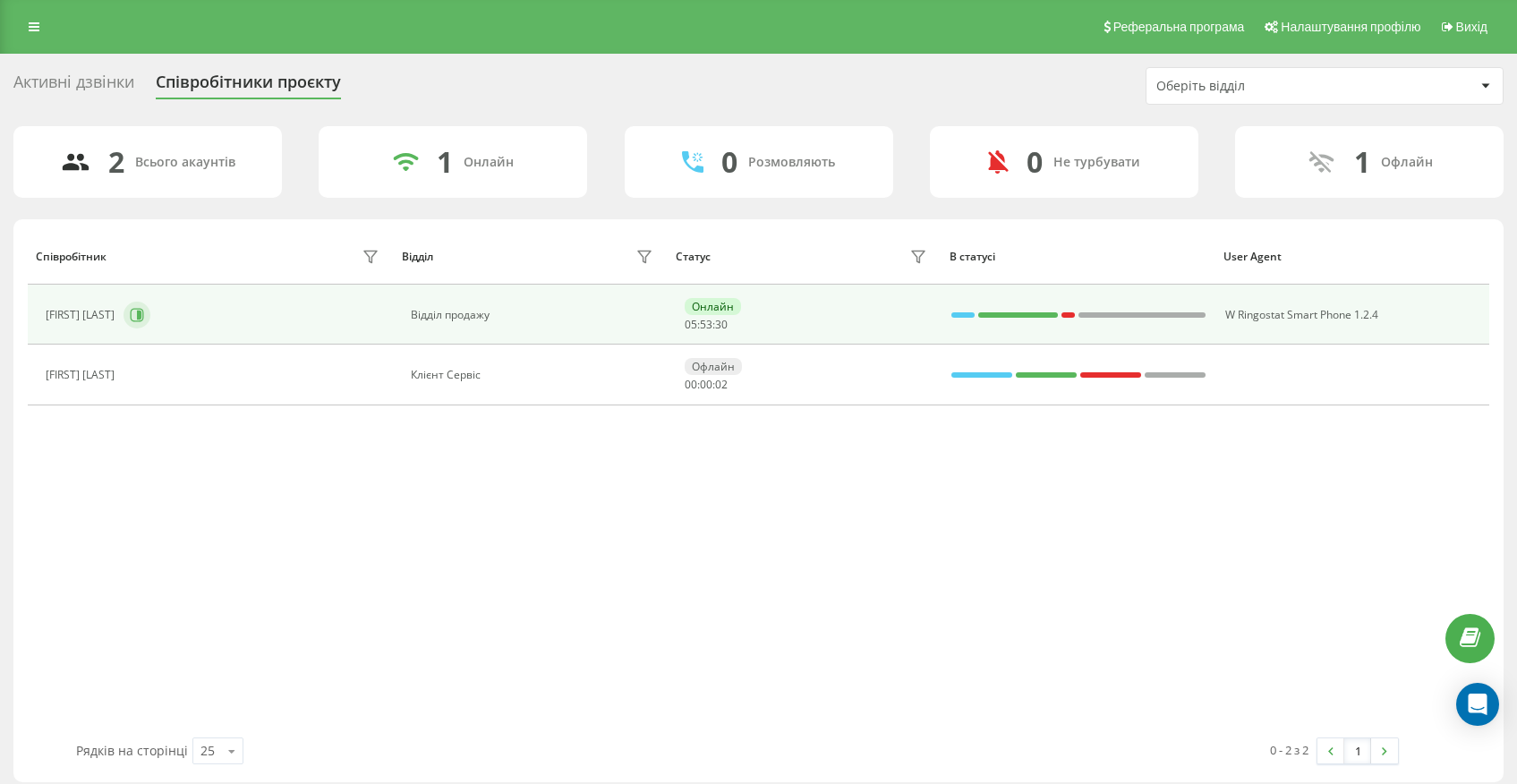 scroll, scrollTop: 0, scrollLeft: 0, axis: both 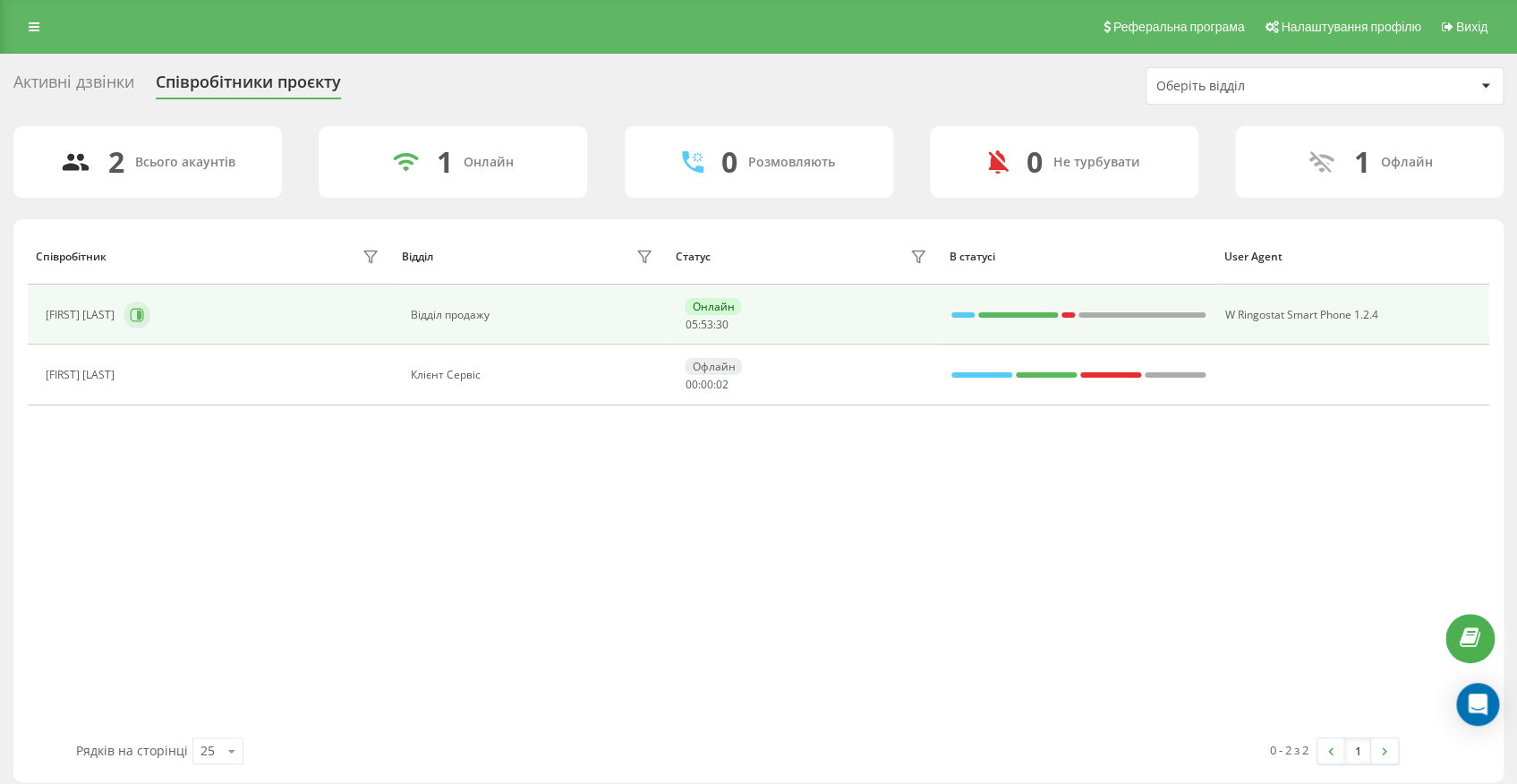 click 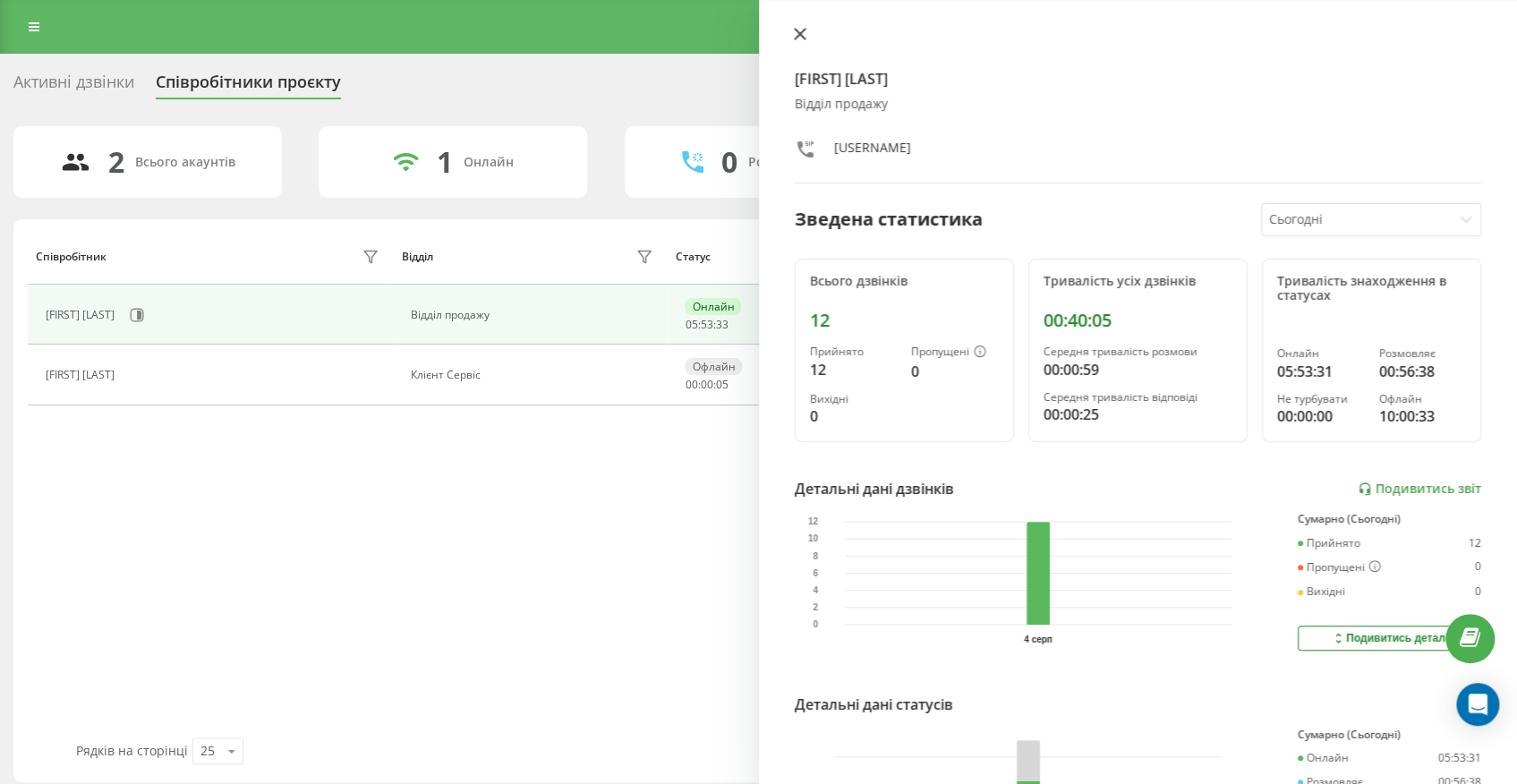 click 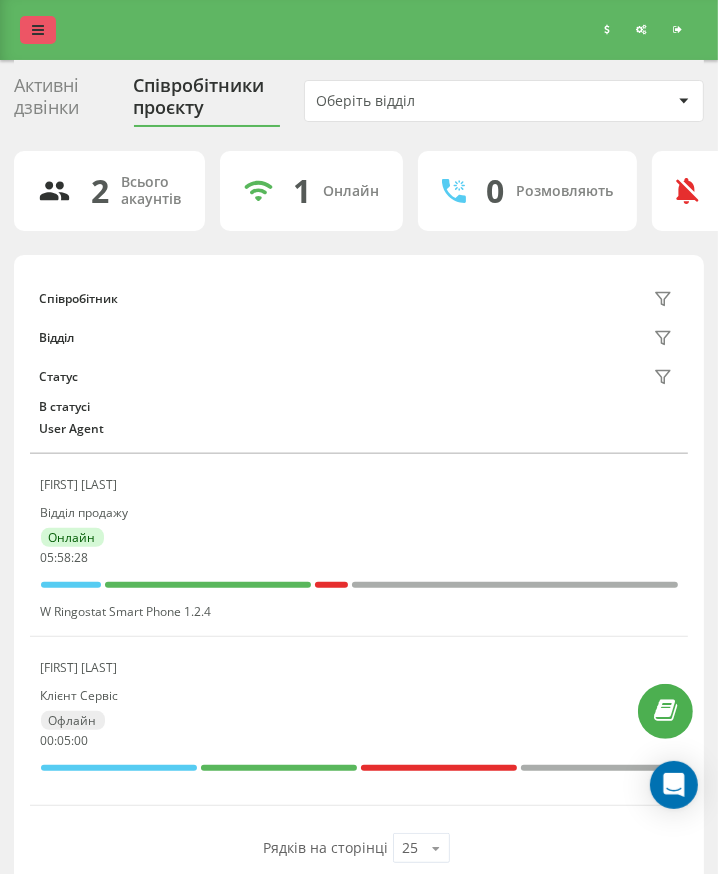 click at bounding box center (38, 30) 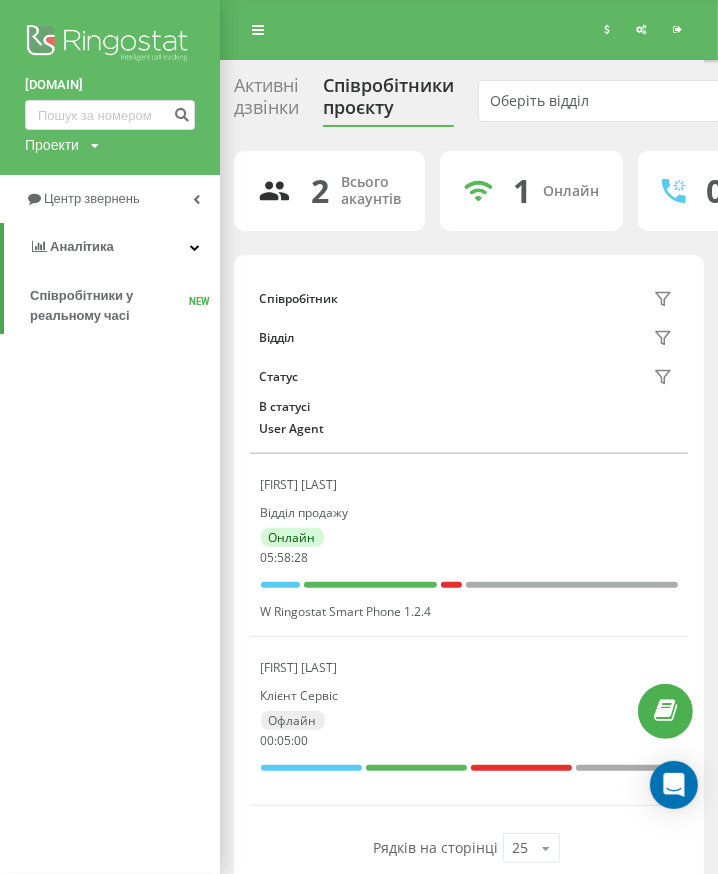 click on "shevchenko.academy Проекти shevchenko.academy" at bounding box center [110, 87] 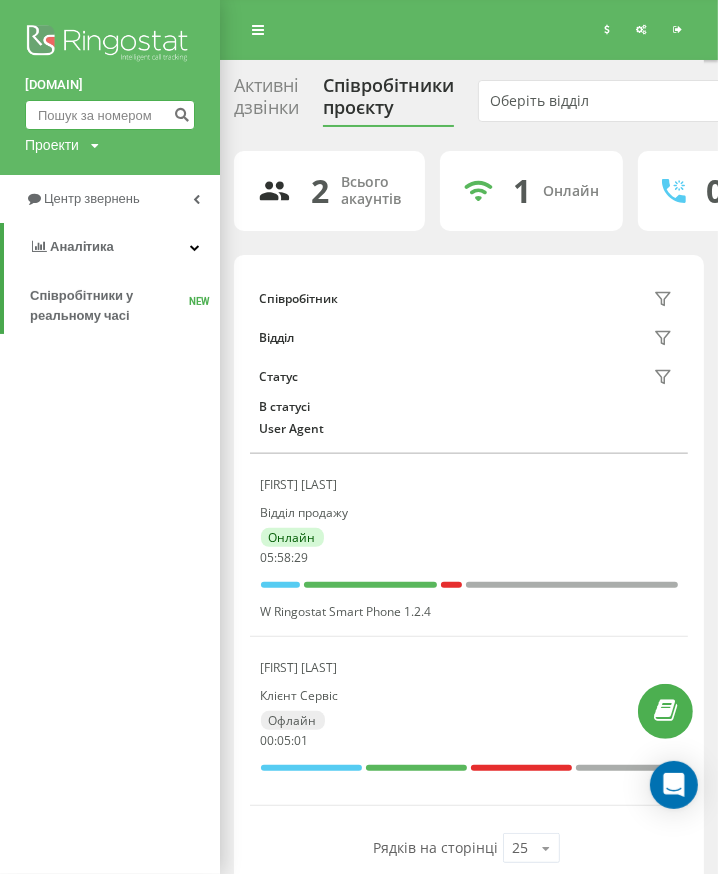 click at bounding box center (110, 115) 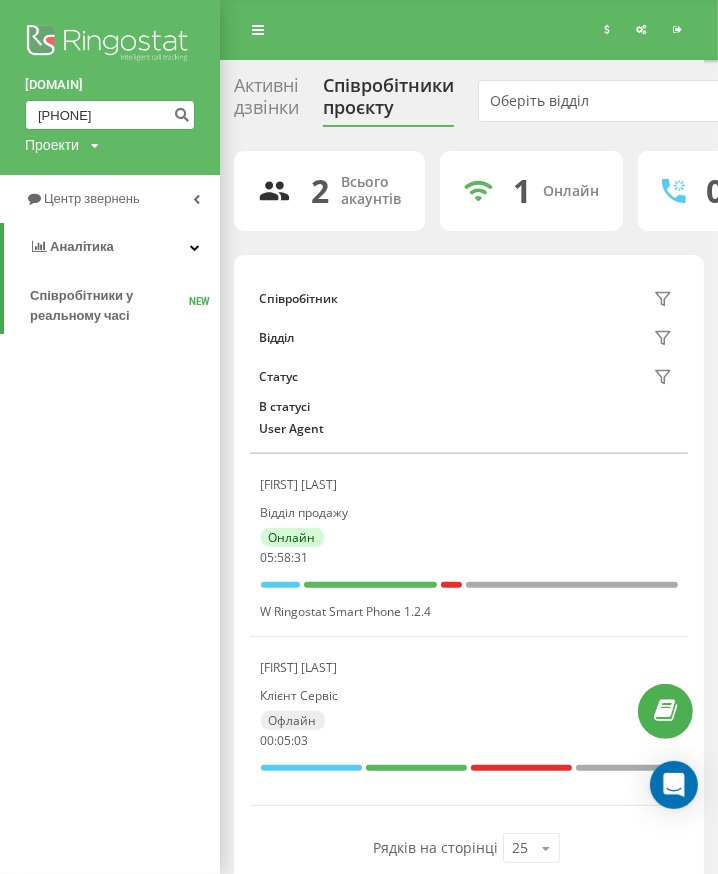 type on "380668965666" 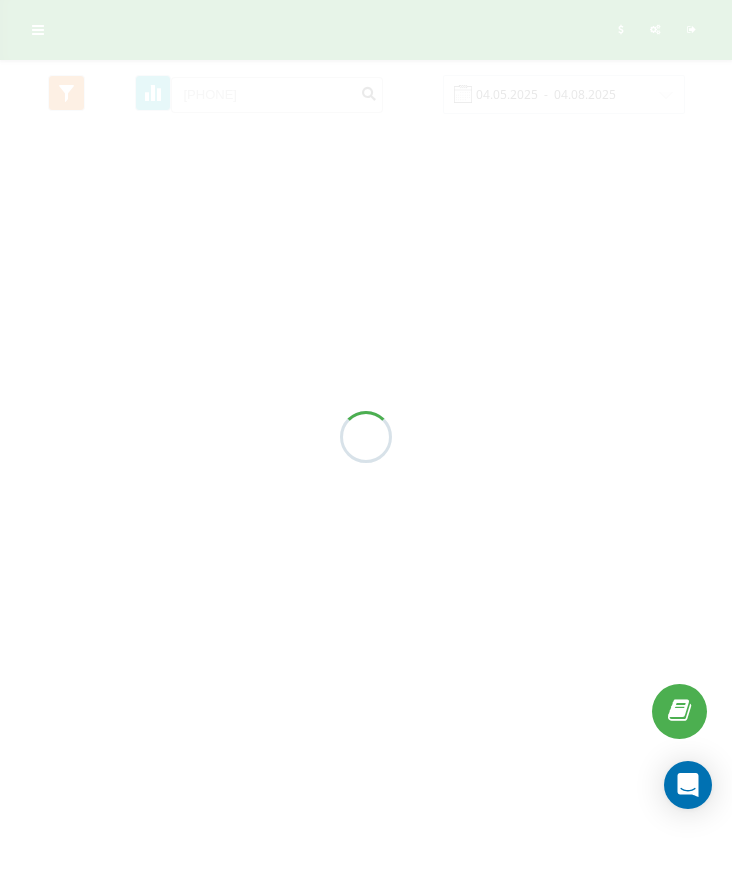 scroll, scrollTop: 0, scrollLeft: 0, axis: both 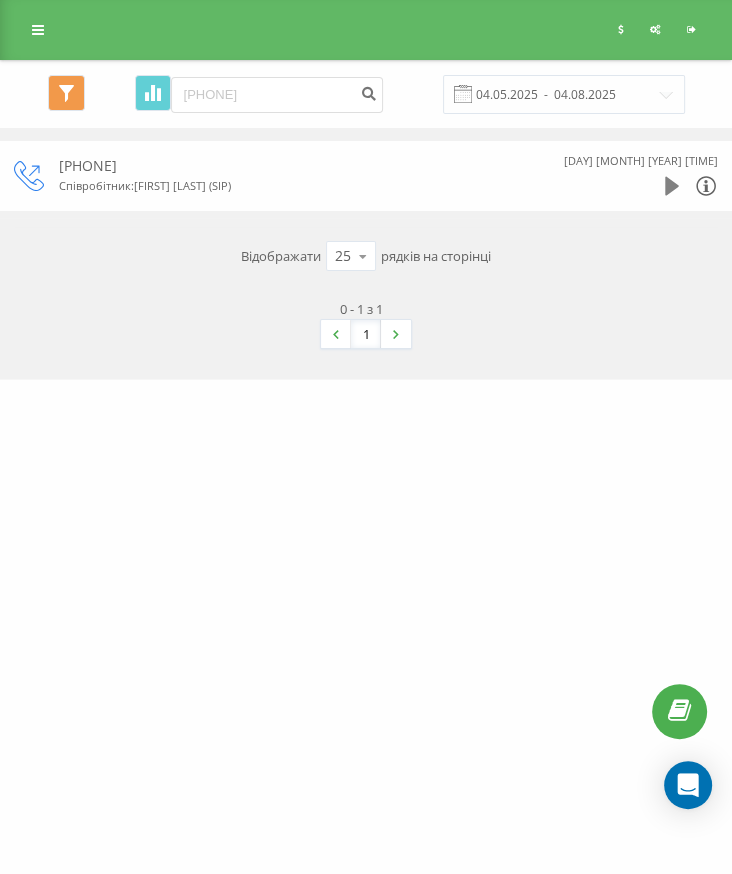 click 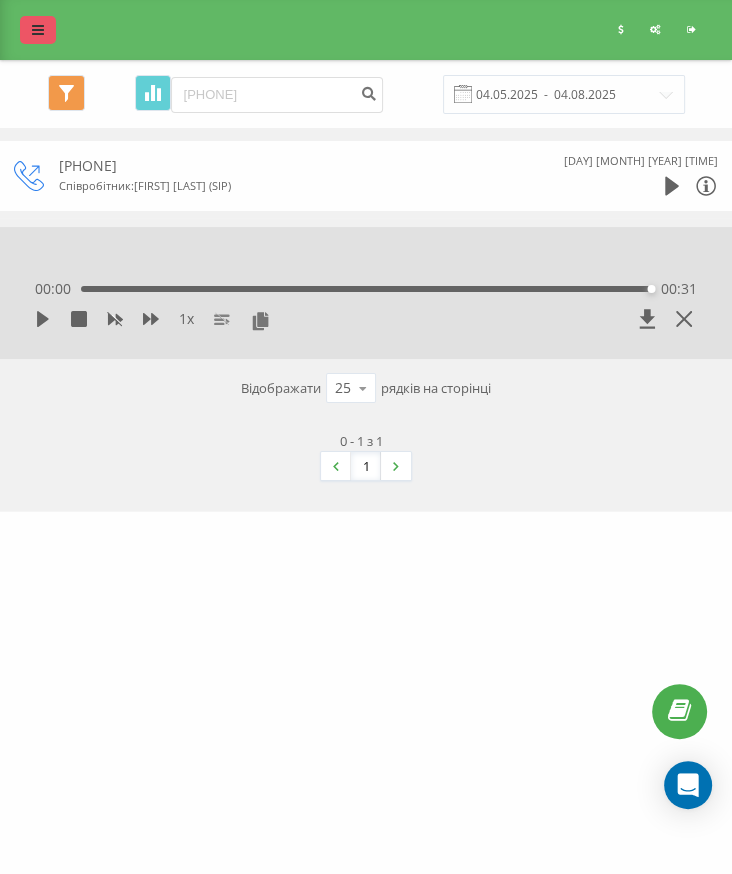 click at bounding box center [38, 30] 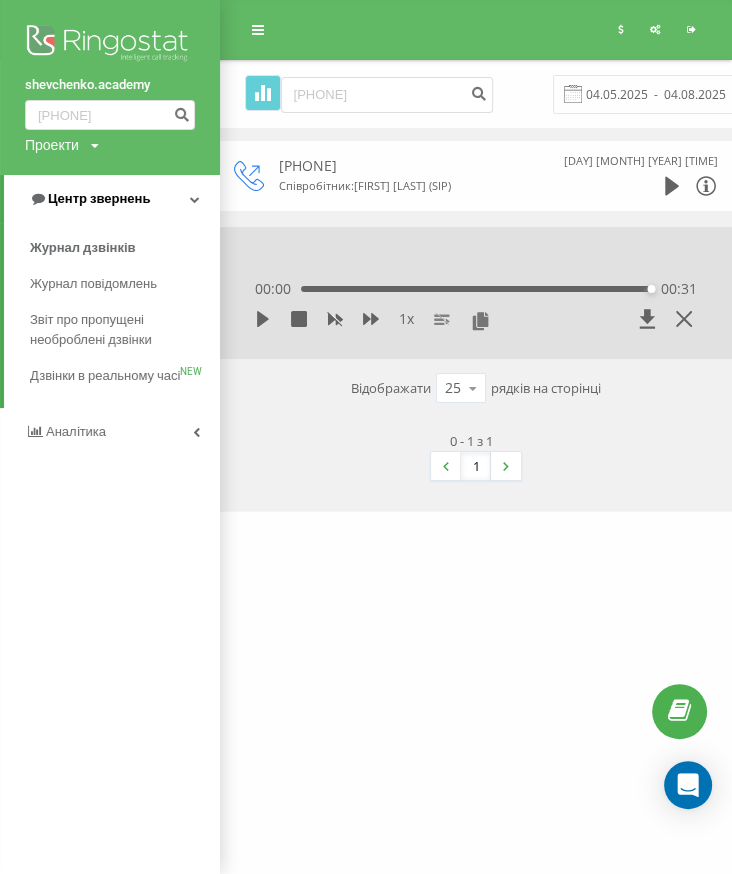 click on "Центр звернень" at bounding box center (112, 199) 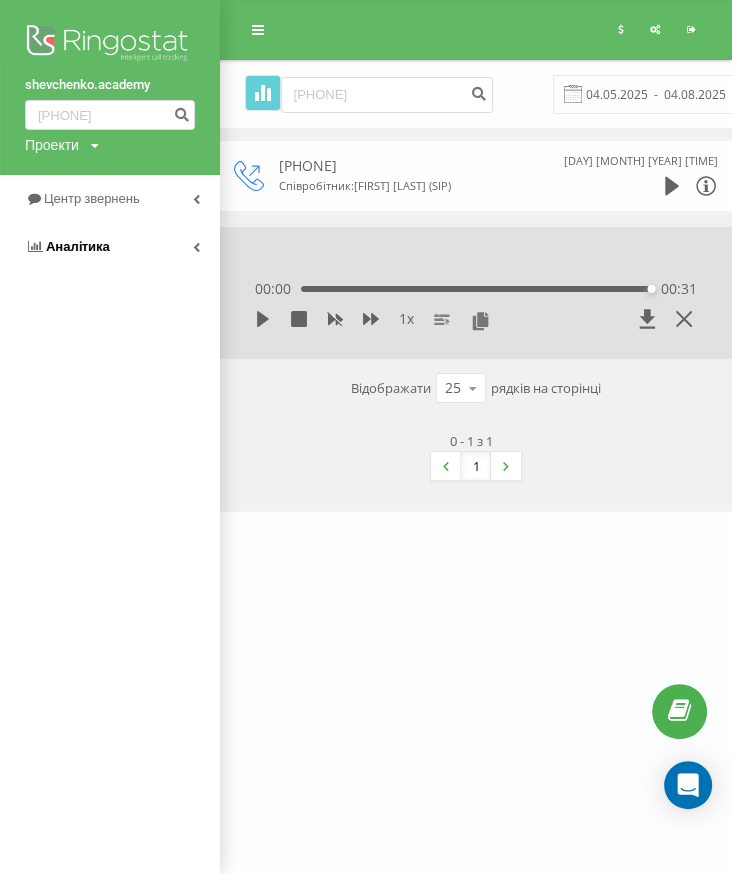 click on "Аналiтика" at bounding box center (78, 246) 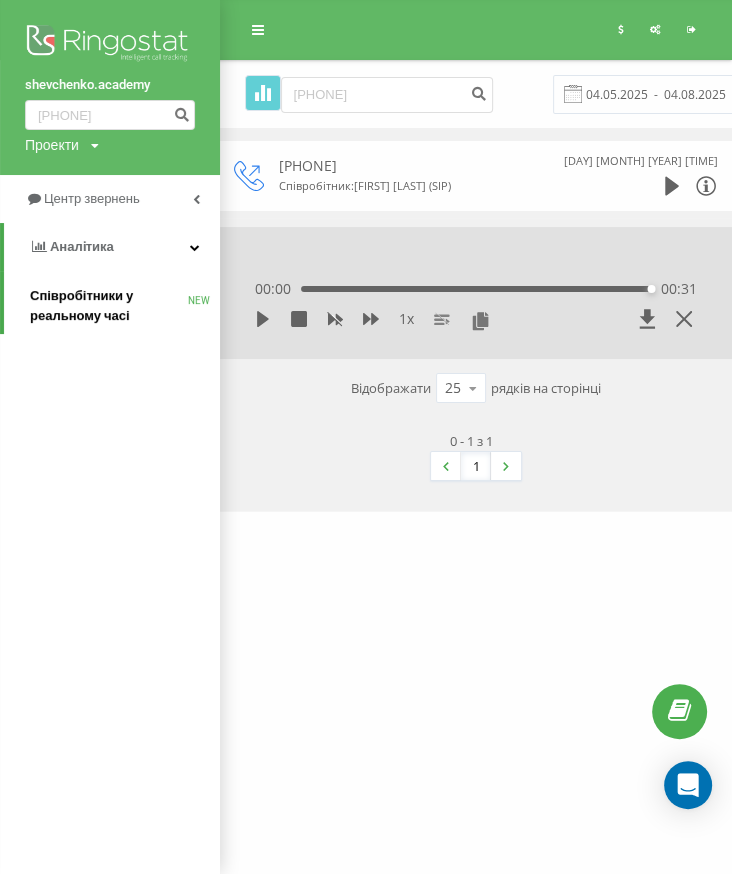 click on "Співробітники у реальному часі" at bounding box center [109, 306] 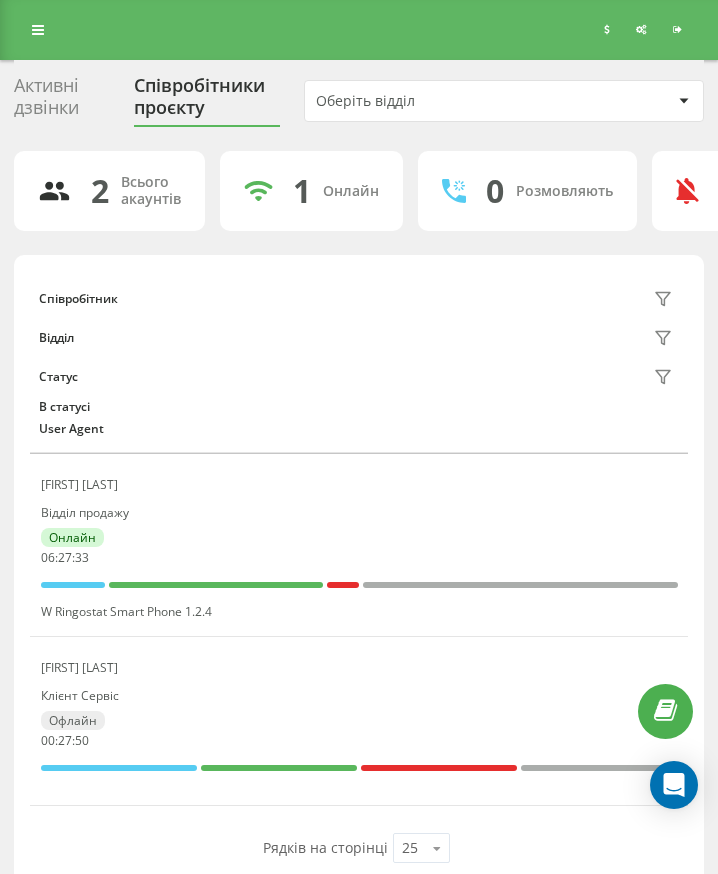 scroll, scrollTop: 0, scrollLeft: 0, axis: both 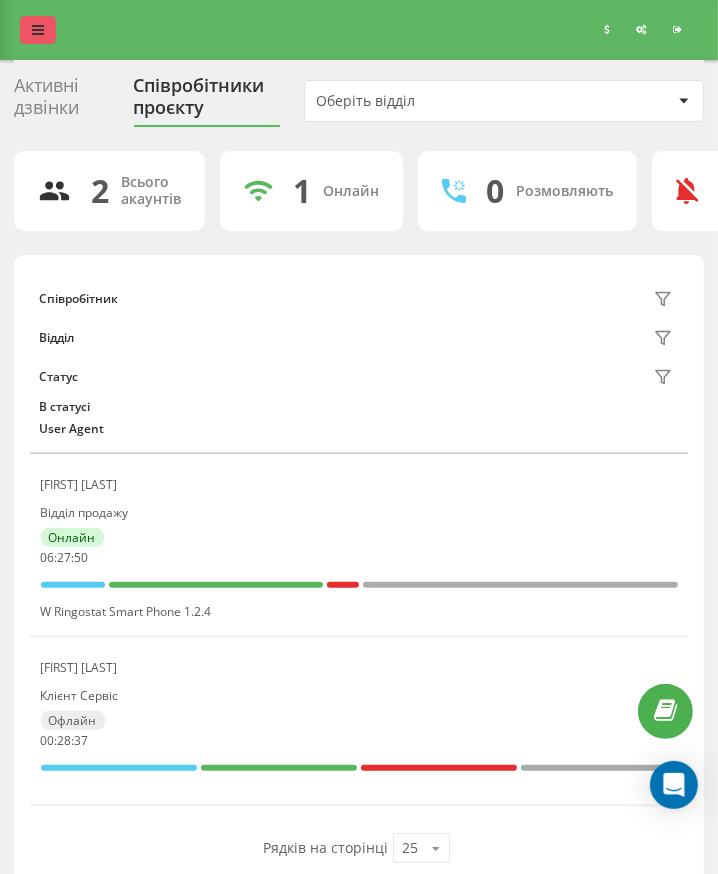 click at bounding box center [38, 30] 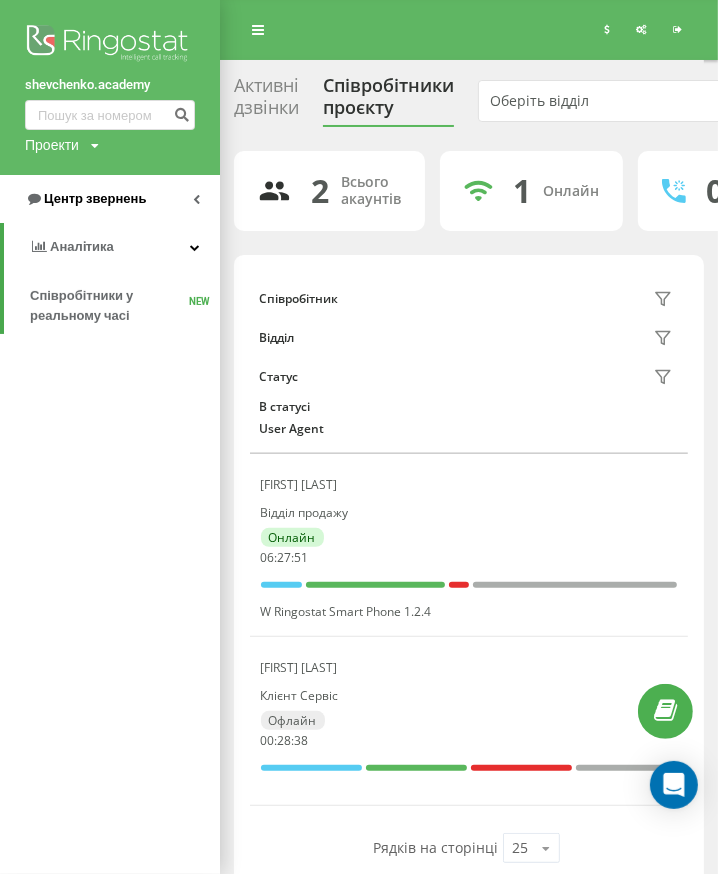 click on "Центр звернень" at bounding box center [95, 198] 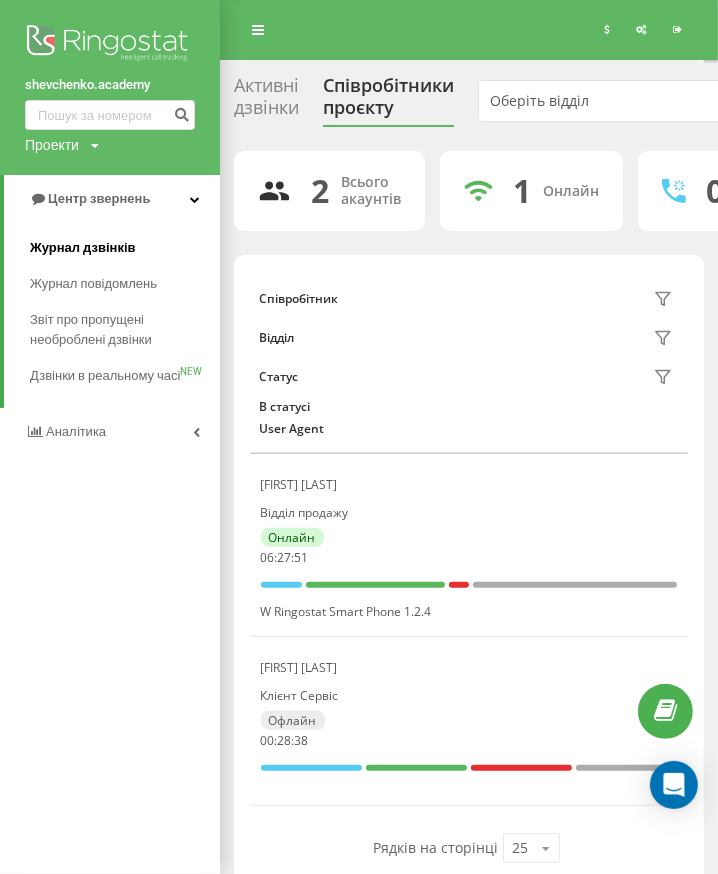 click on "Журнал дзвінків" at bounding box center [83, 248] 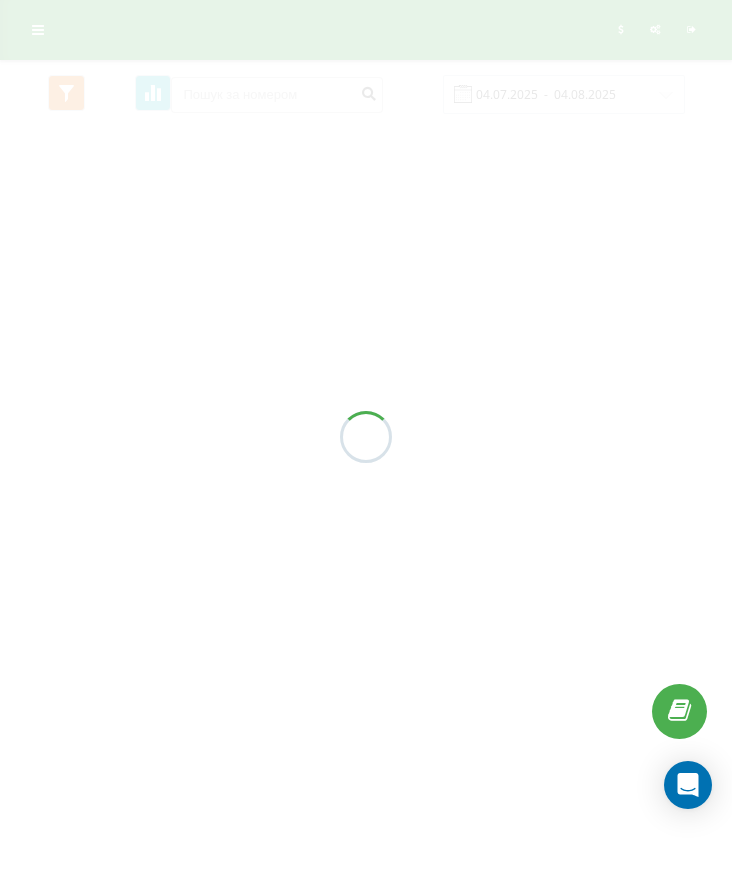 scroll, scrollTop: 0, scrollLeft: 0, axis: both 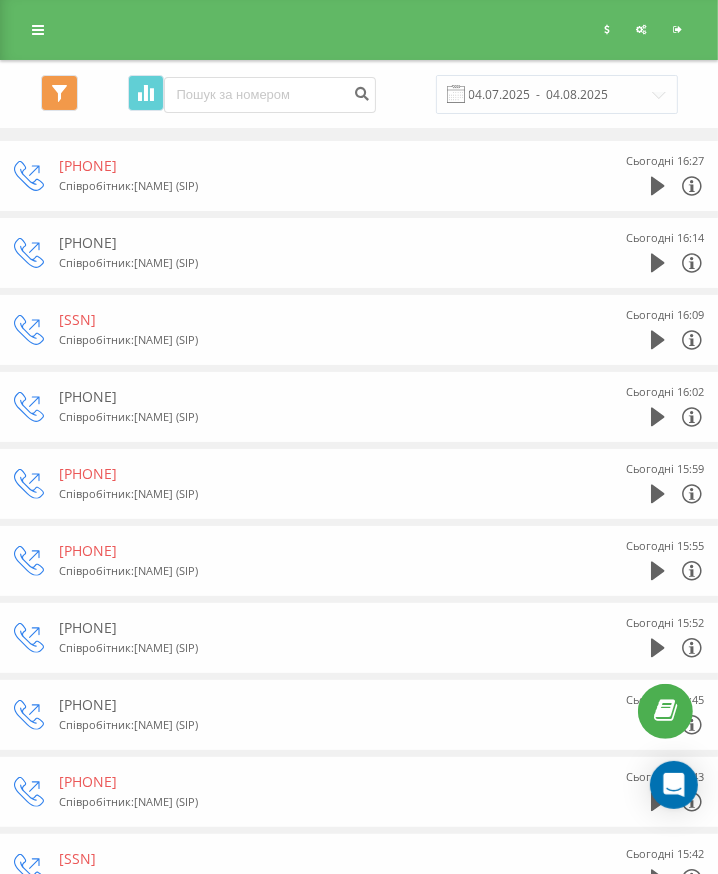 drag, startPoint x: 172, startPoint y: 167, endPoint x: 59, endPoint y: 163, distance: 113.07078 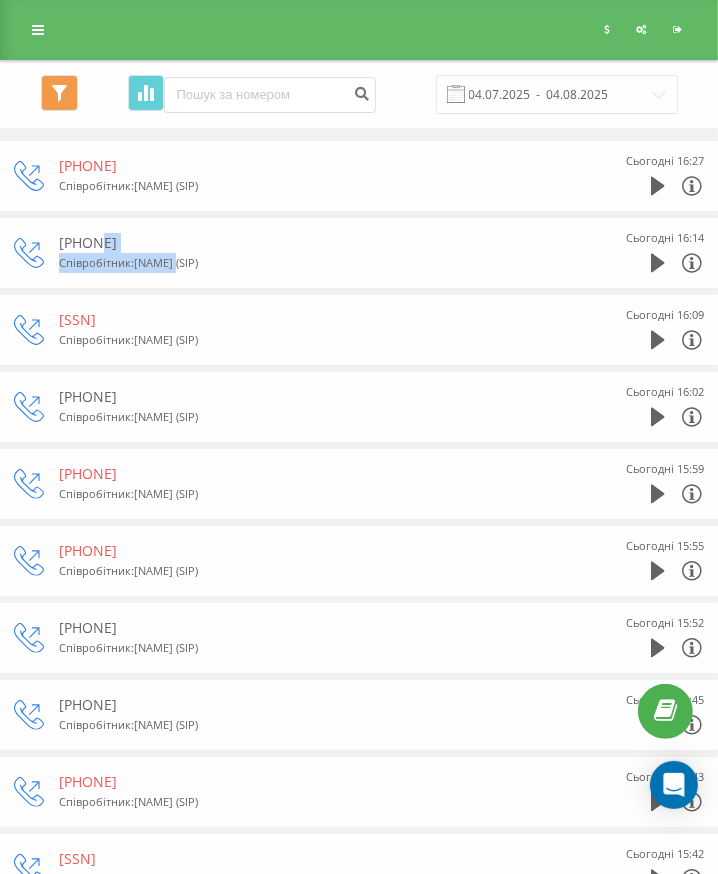 drag, startPoint x: 170, startPoint y: 252, endPoint x: 102, endPoint y: 248, distance: 68.117546 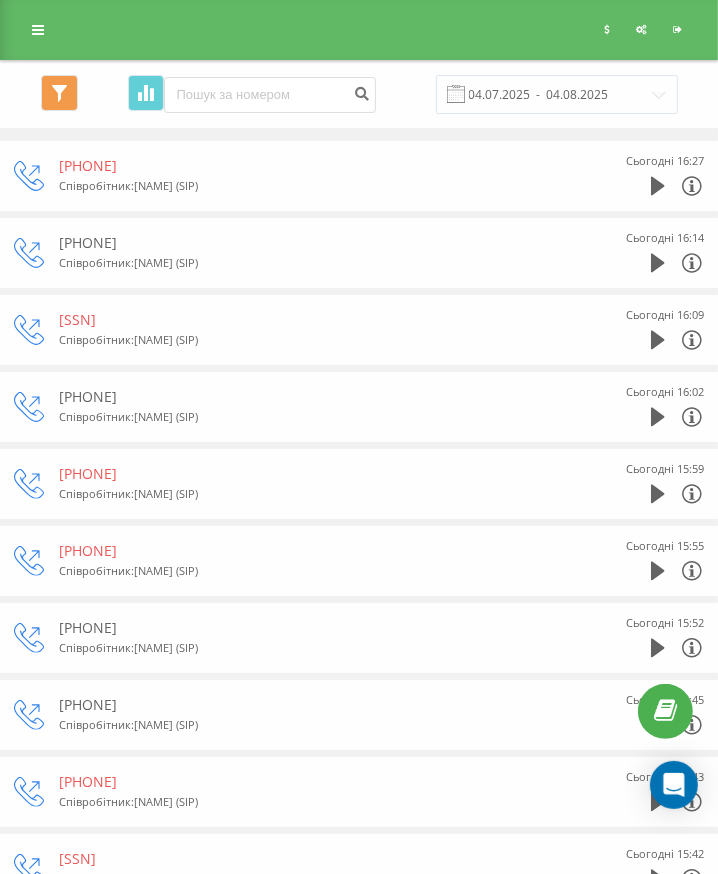 drag, startPoint x: 173, startPoint y: 249, endPoint x: 59, endPoint y: 247, distance: 114.01754 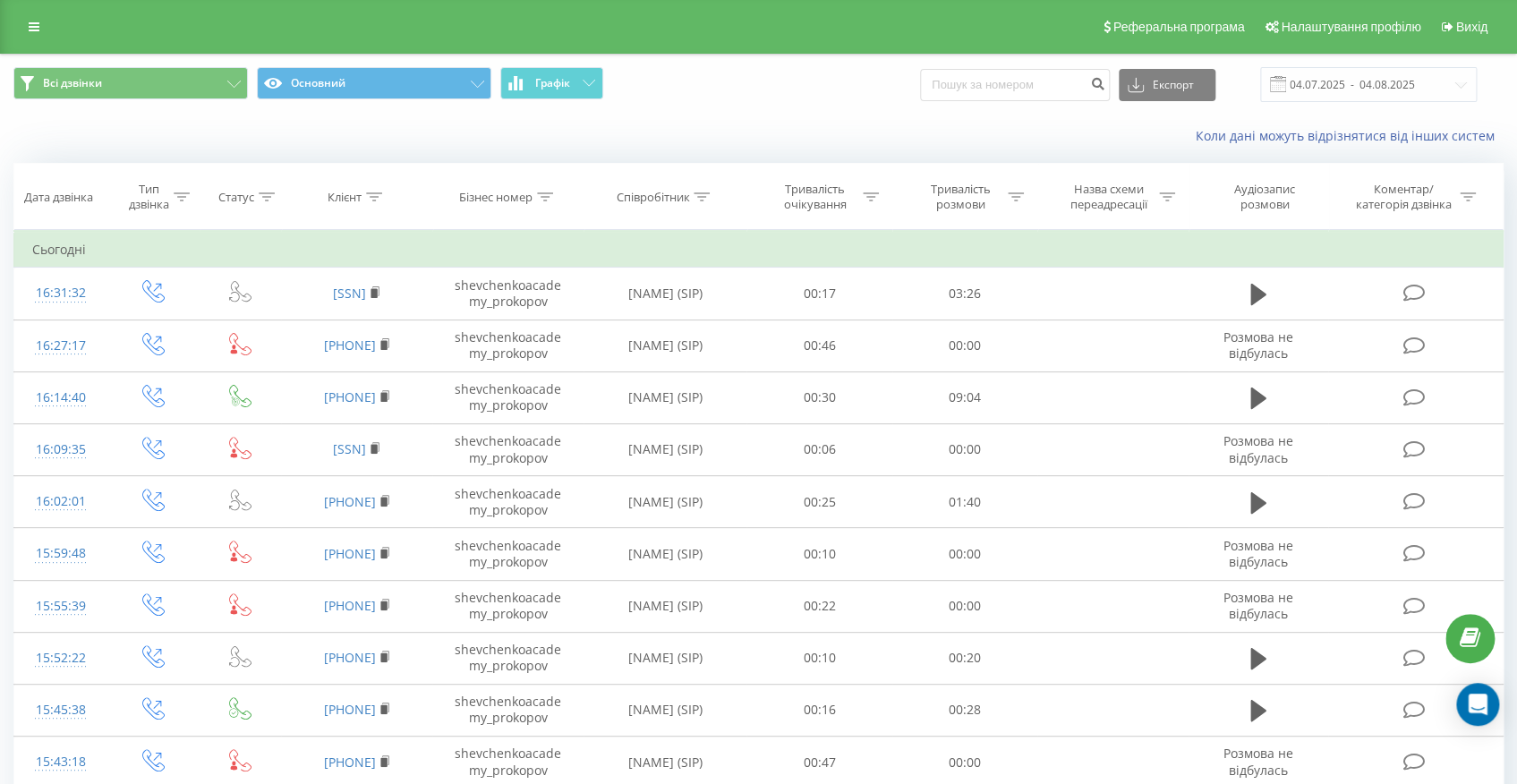click on "Реферальна програма Налаштування профілю Вихід" at bounding box center [758, 27] 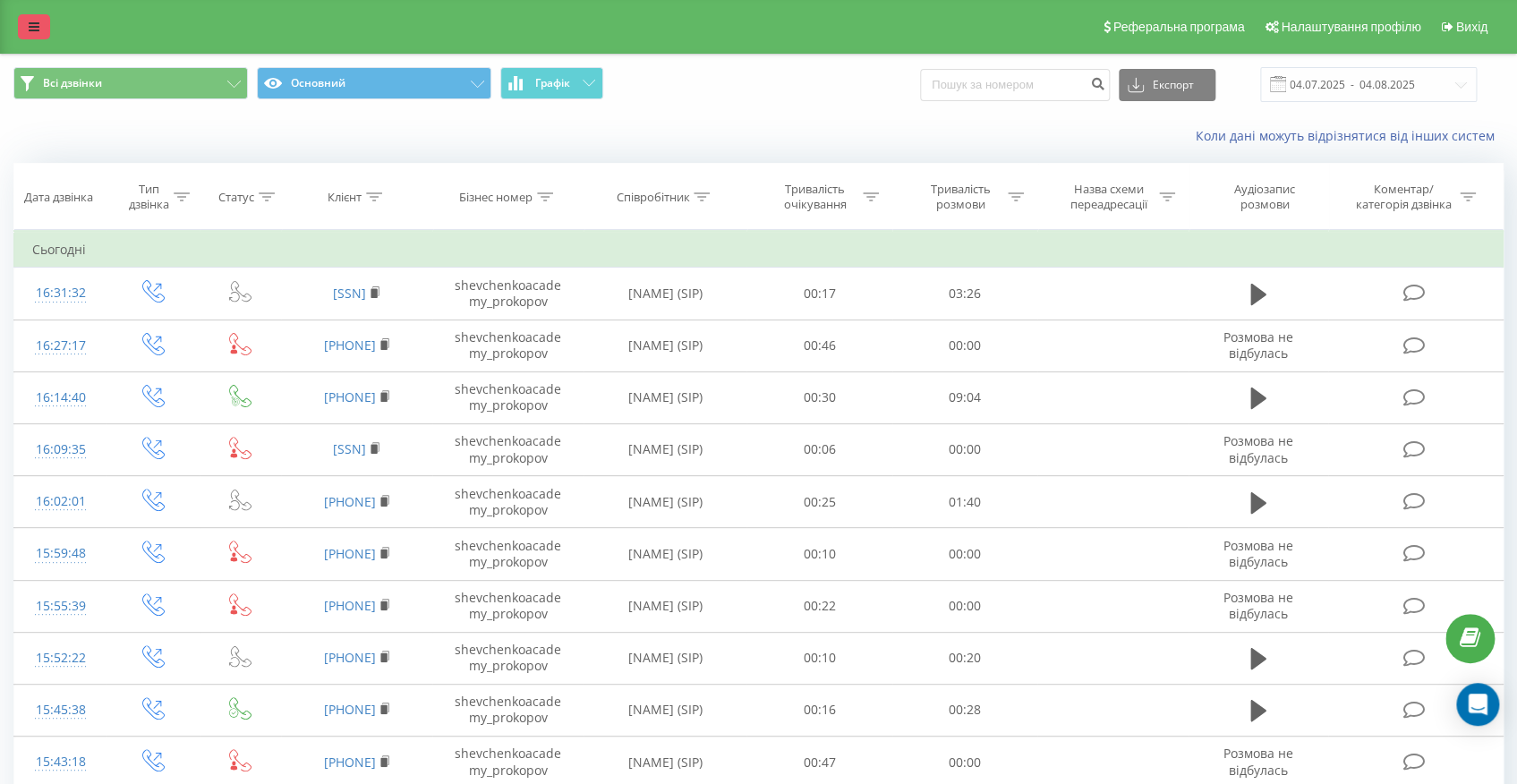 click at bounding box center [34, 27] 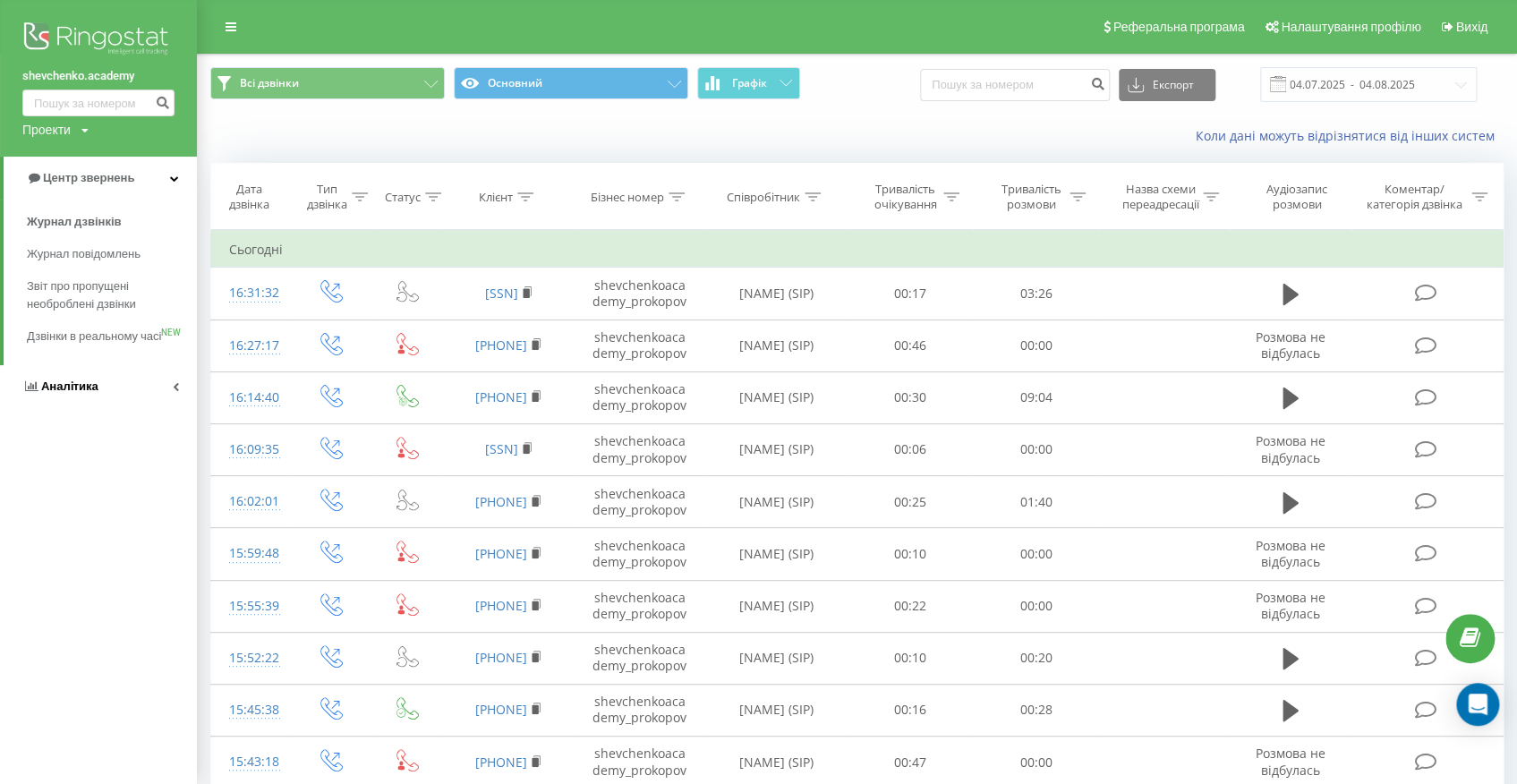 click on "Аналiтика" at bounding box center (98, 387) 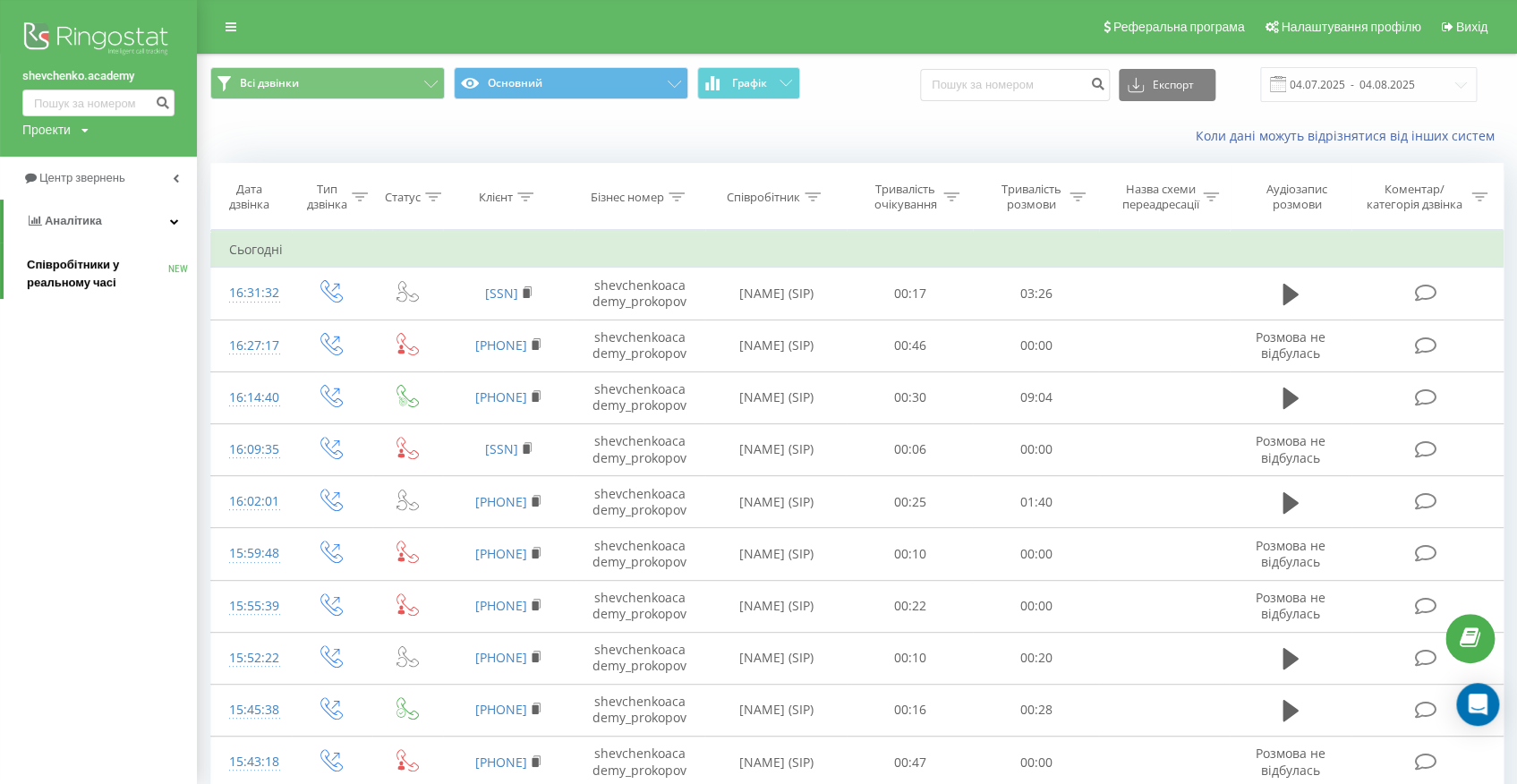 click on "Співробітники у реальному часі" at bounding box center (98, 274) 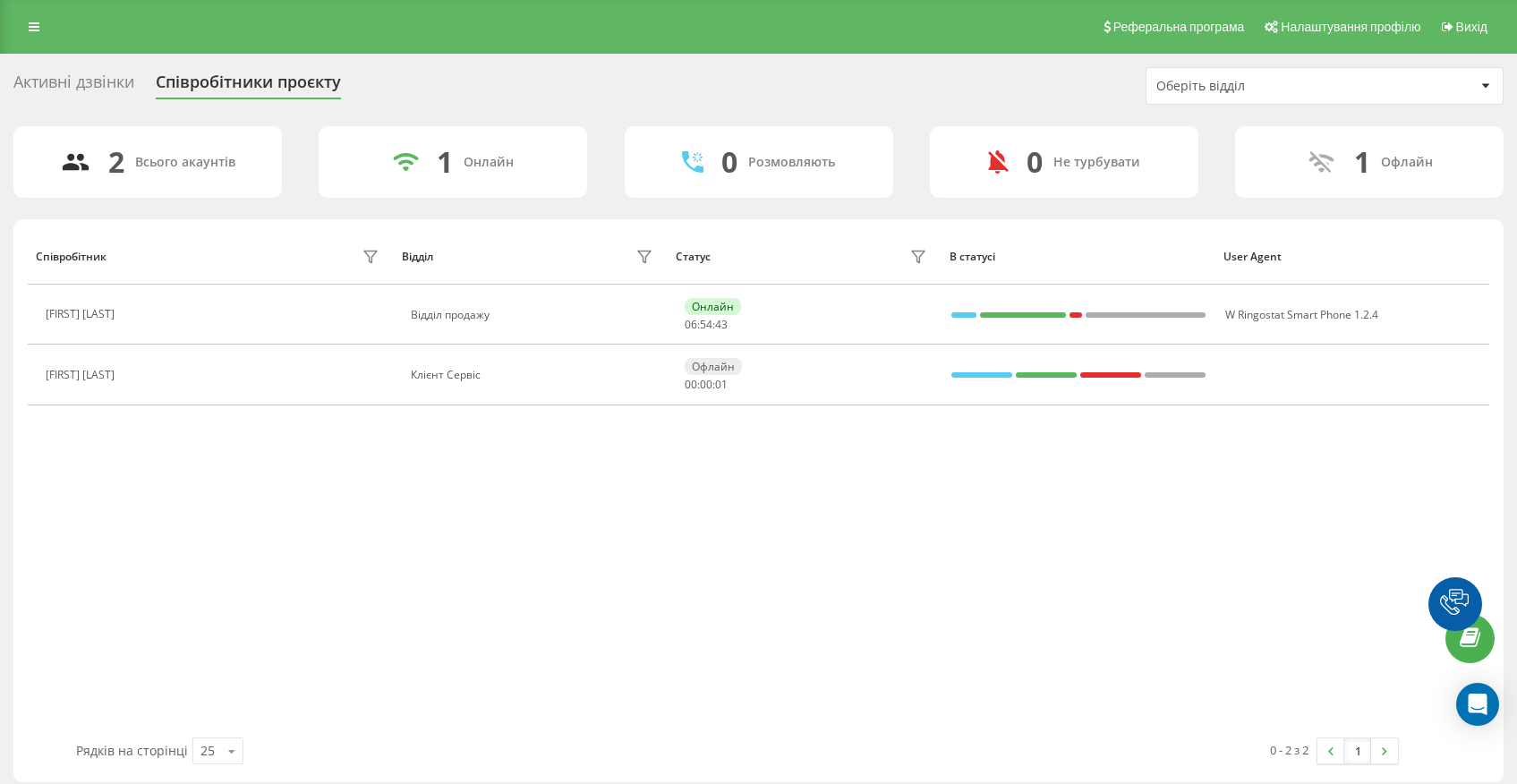 scroll, scrollTop: 0, scrollLeft: 0, axis: both 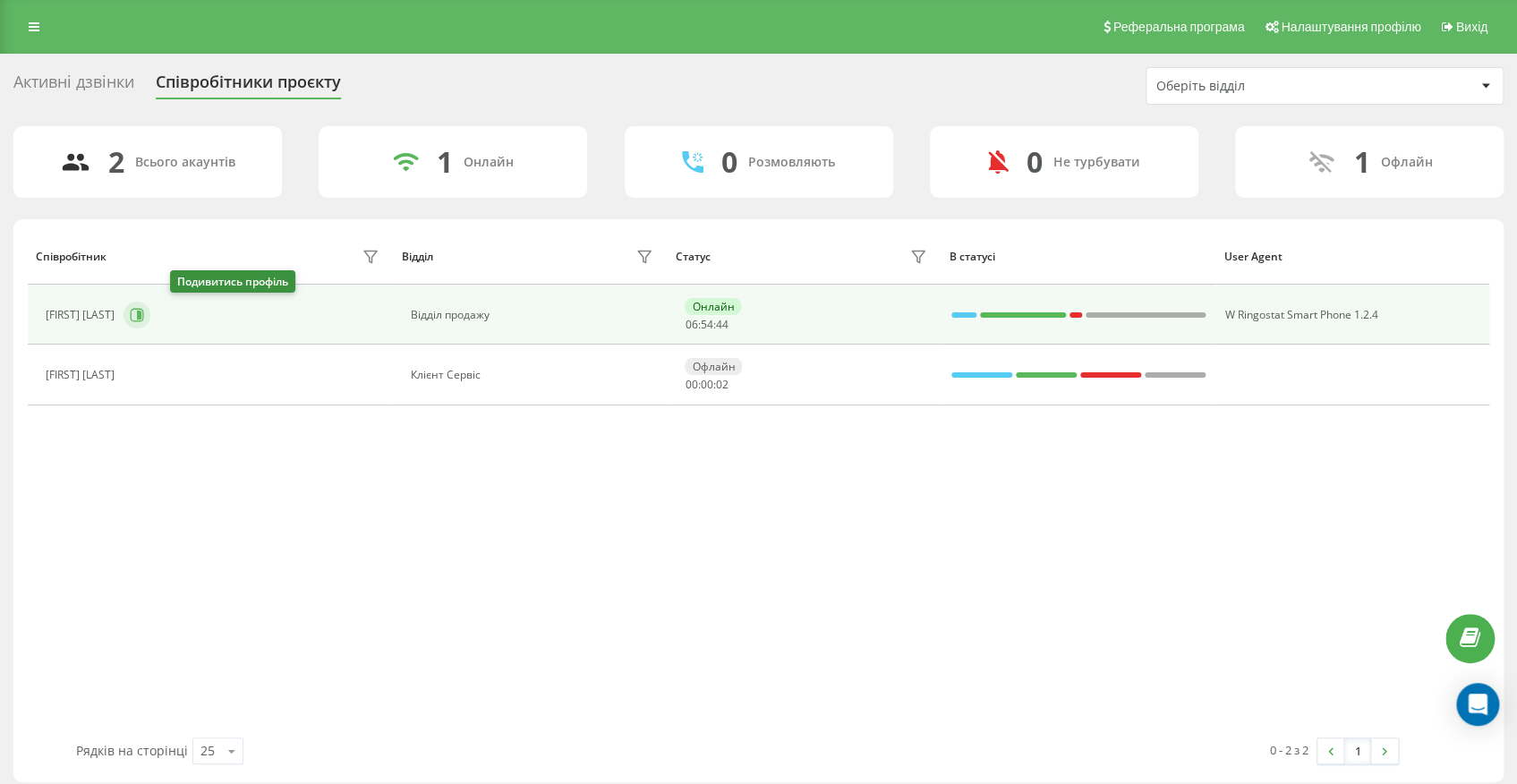 click at bounding box center [137, 315] 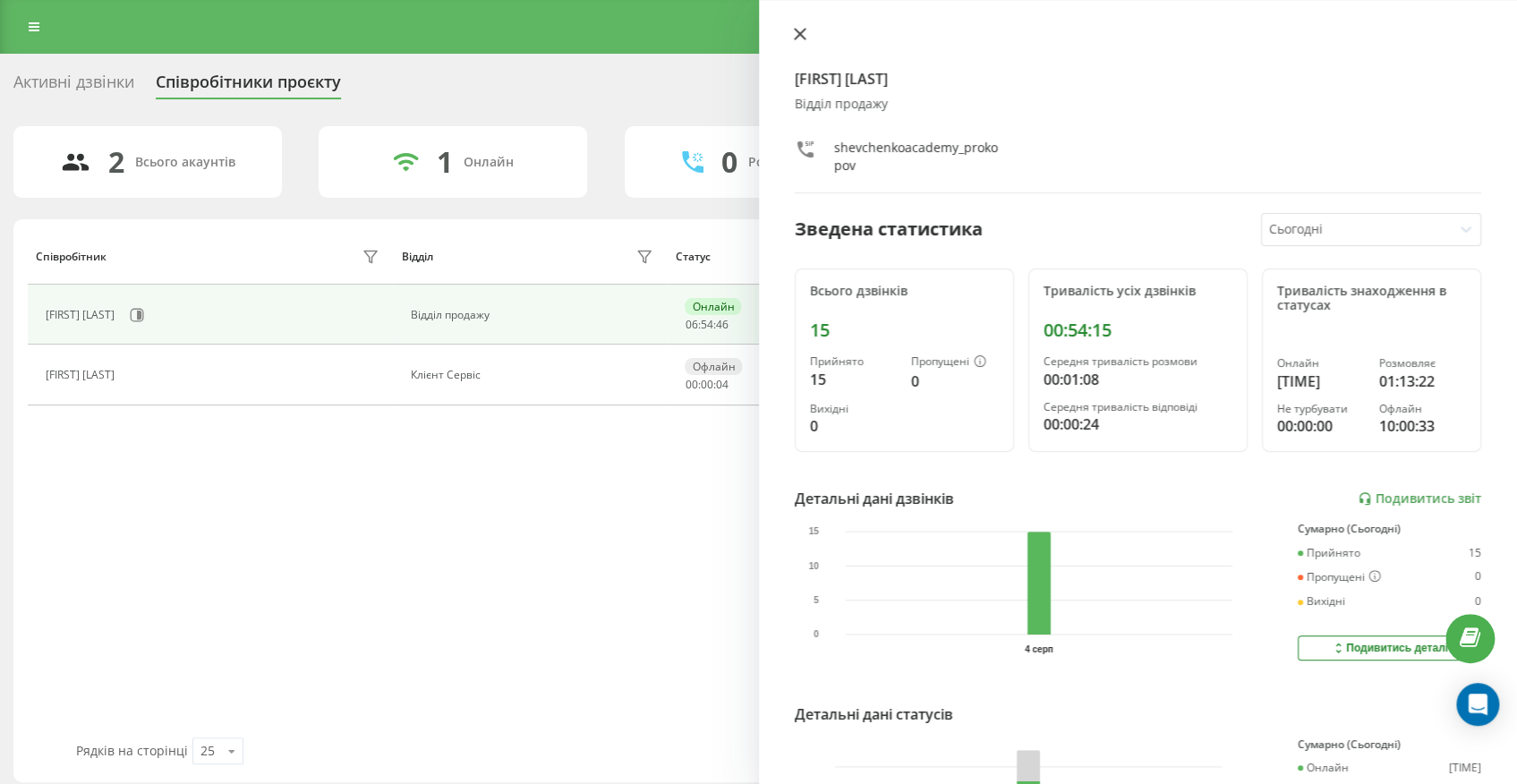 click 